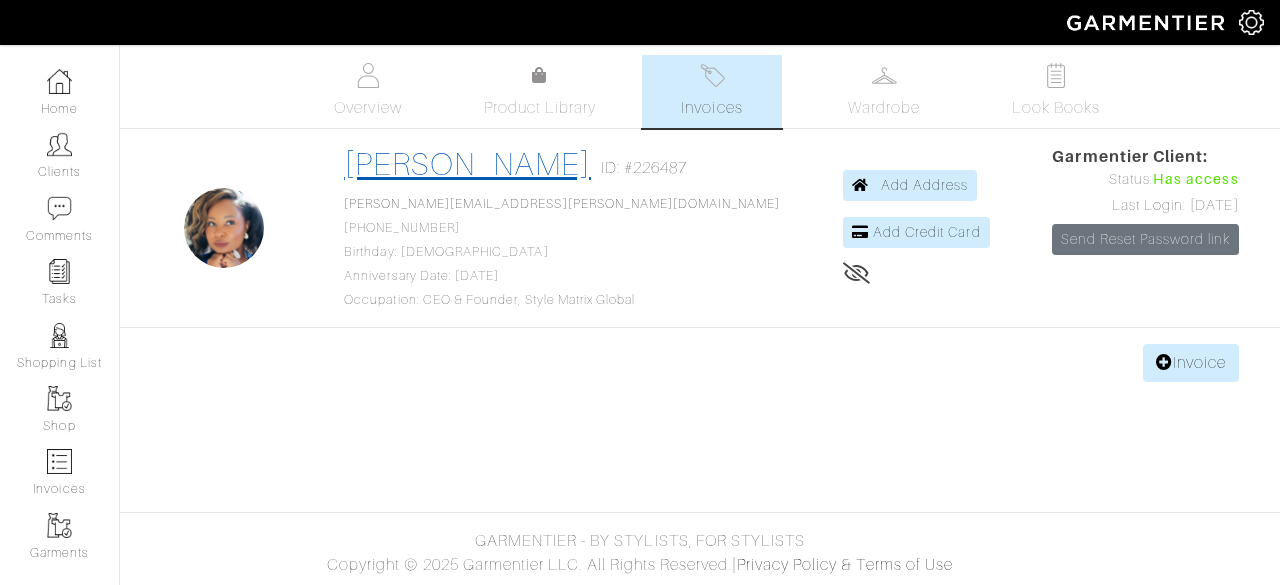 scroll, scrollTop: 0, scrollLeft: 0, axis: both 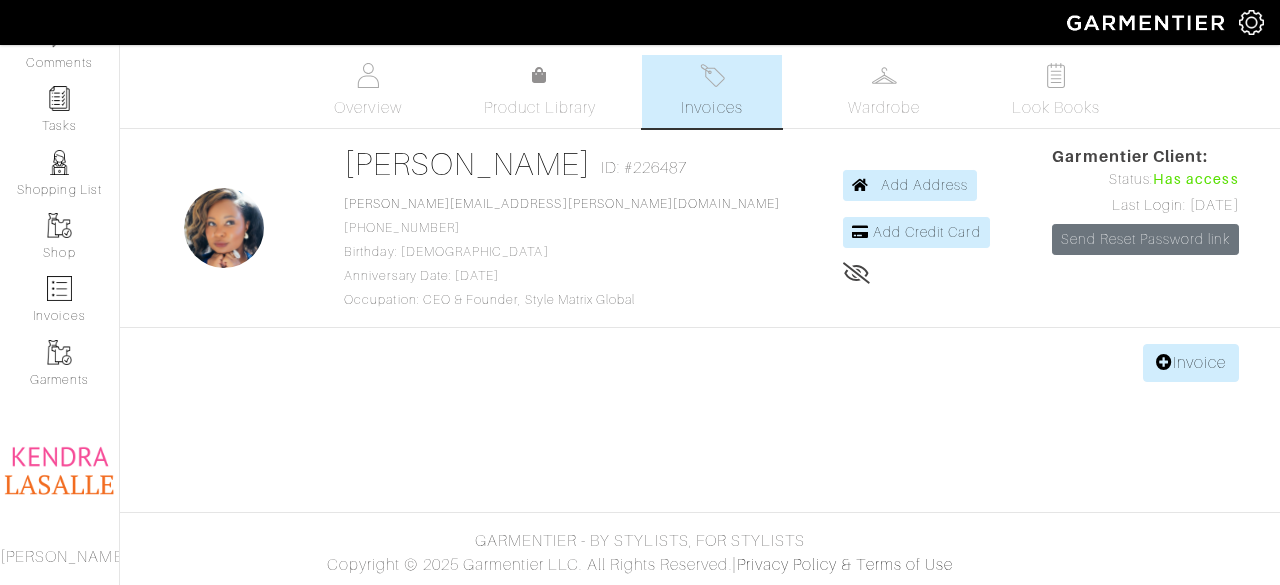 click at bounding box center (59, 470) 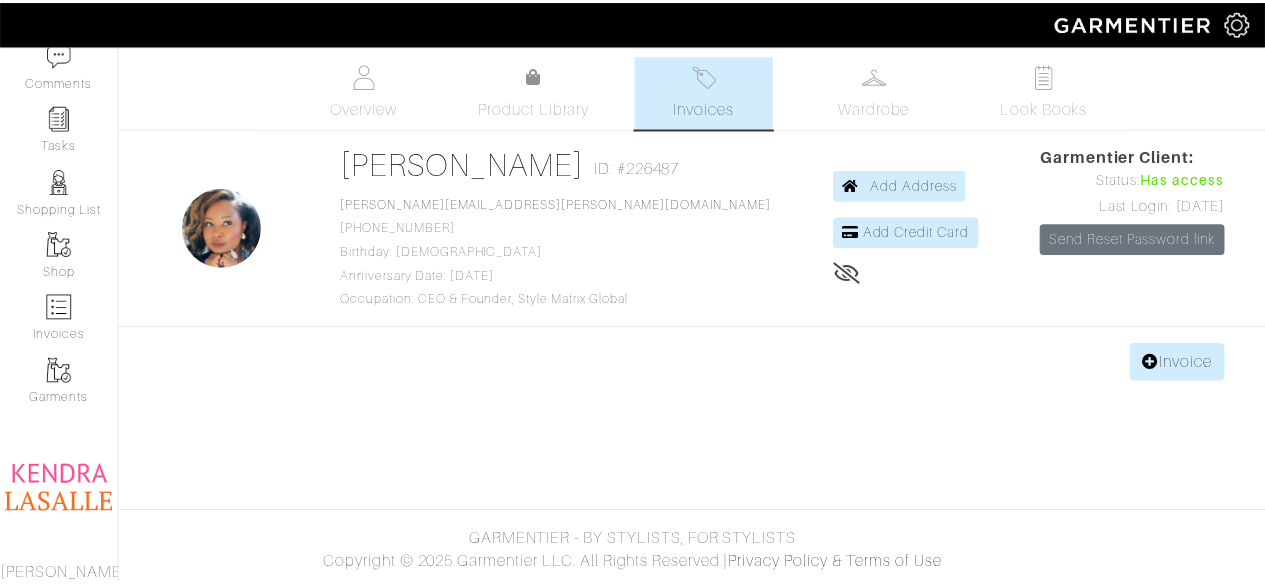 scroll, scrollTop: 143, scrollLeft: 0, axis: vertical 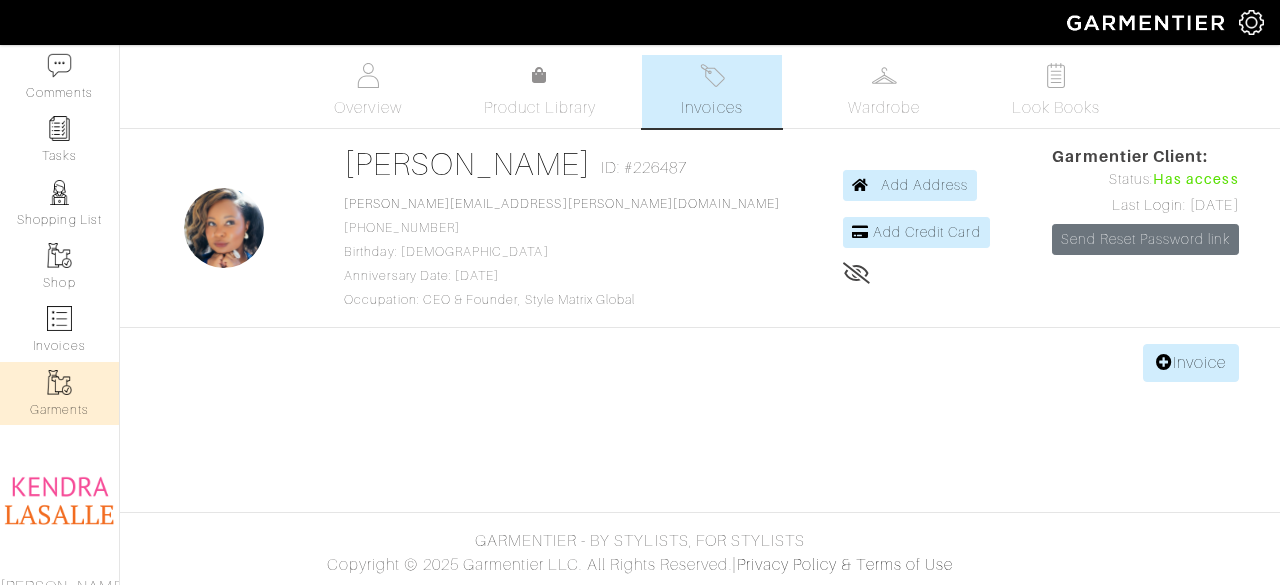 click on "Garments" at bounding box center [59, 393] 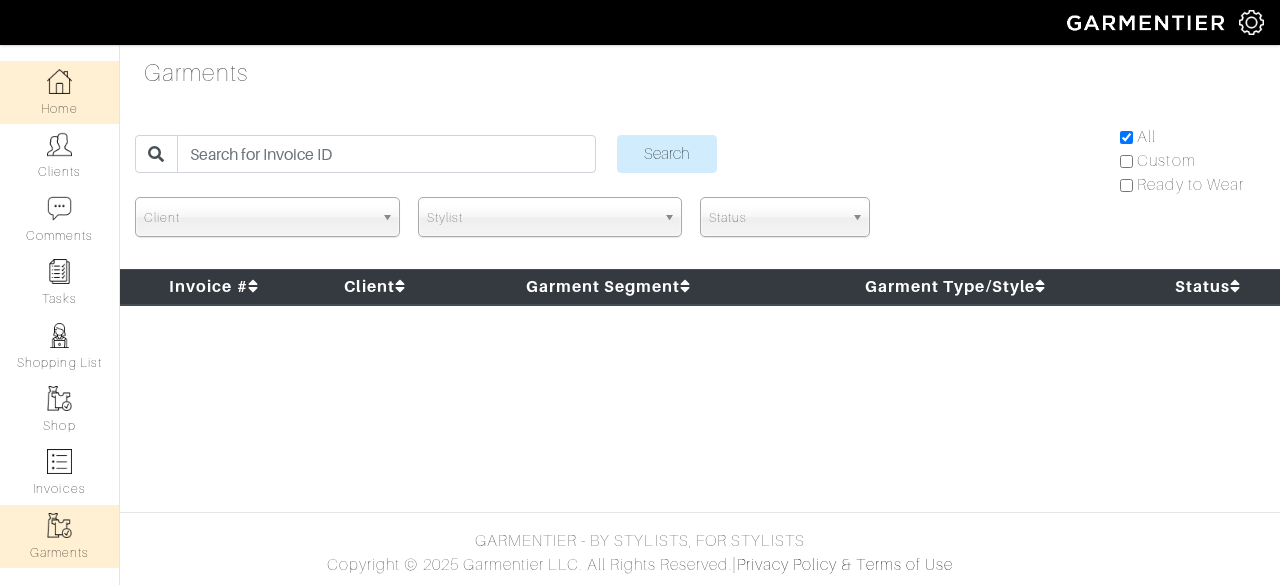 click at bounding box center (59, 81) 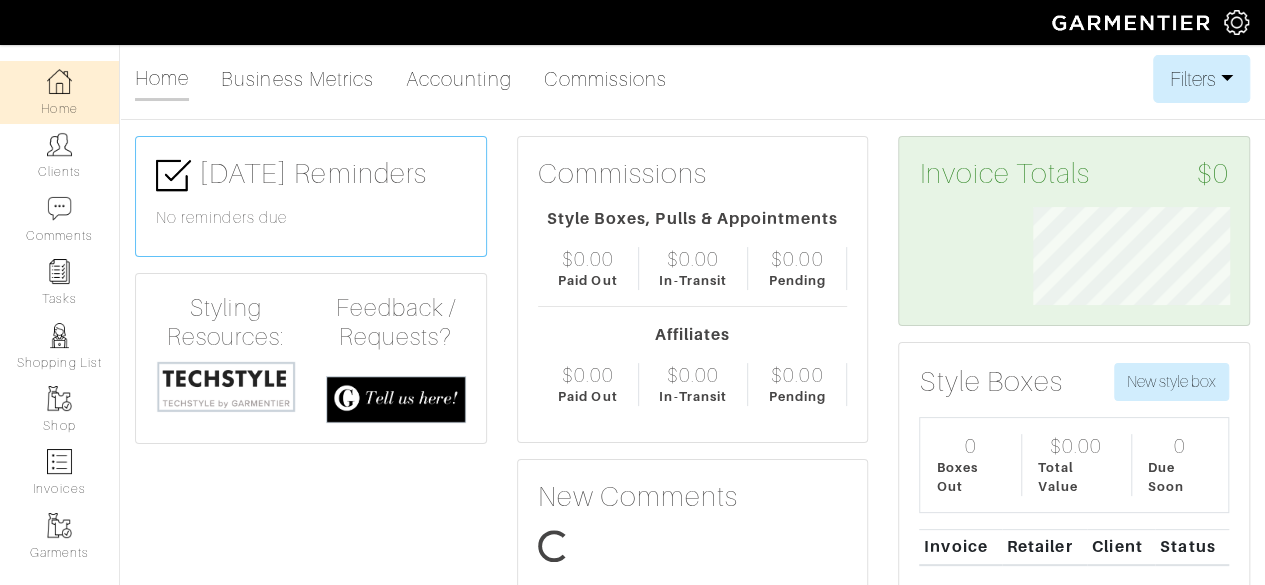 scroll, scrollTop: 999902, scrollLeft: 999773, axis: both 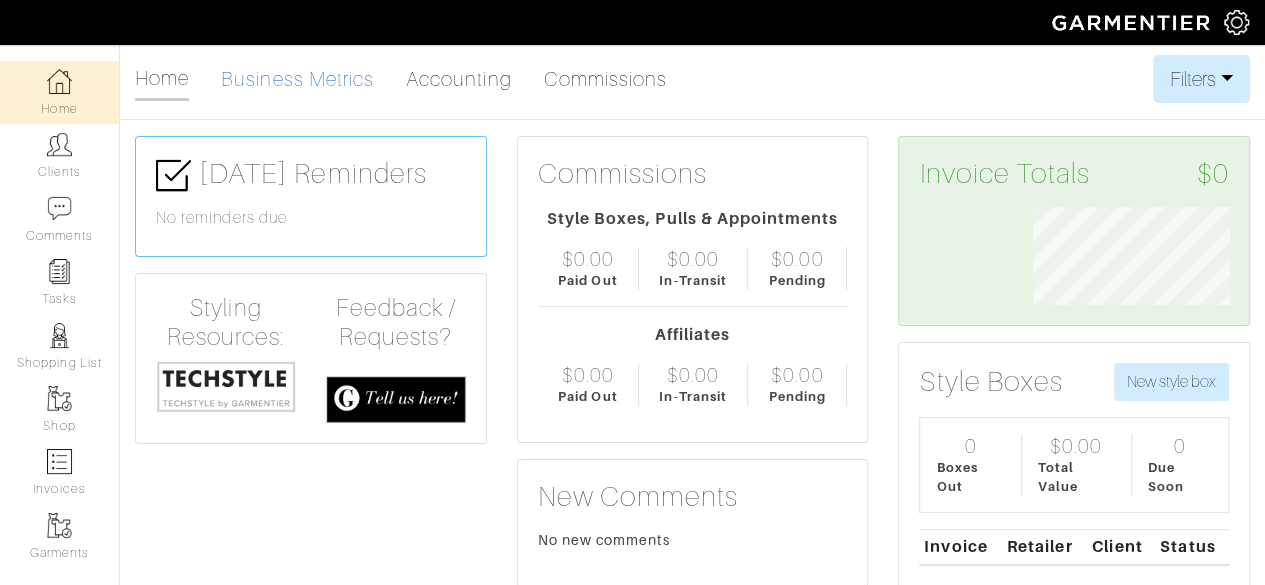 click on "Business Metrics" at bounding box center (297, 79) 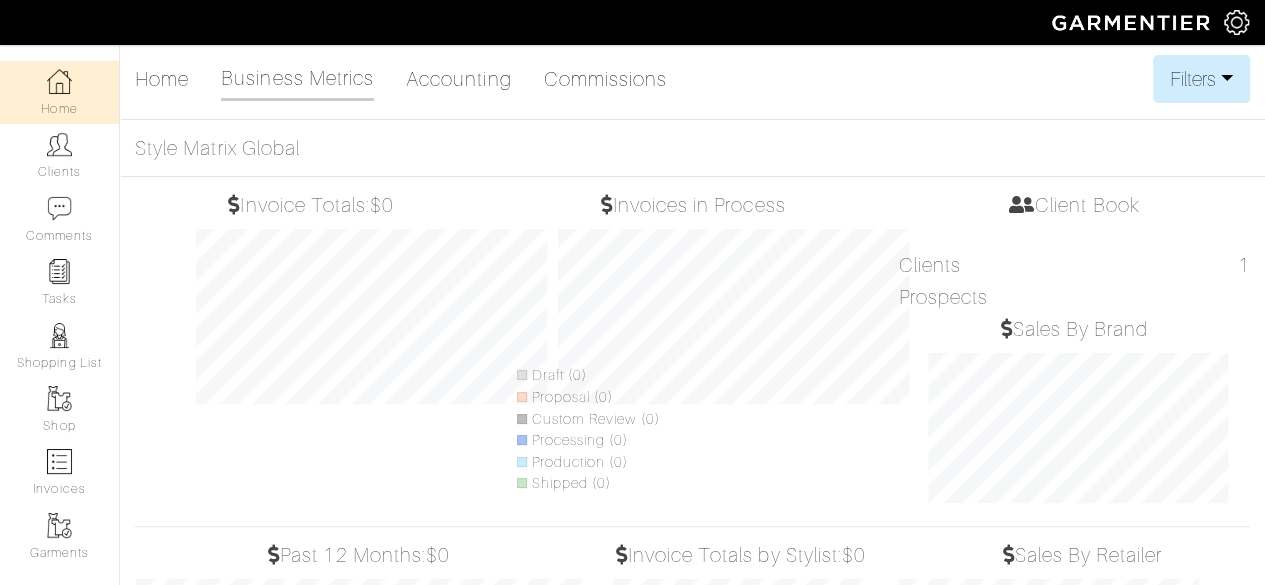 scroll, scrollTop: 999683, scrollLeft: 999618, axis: both 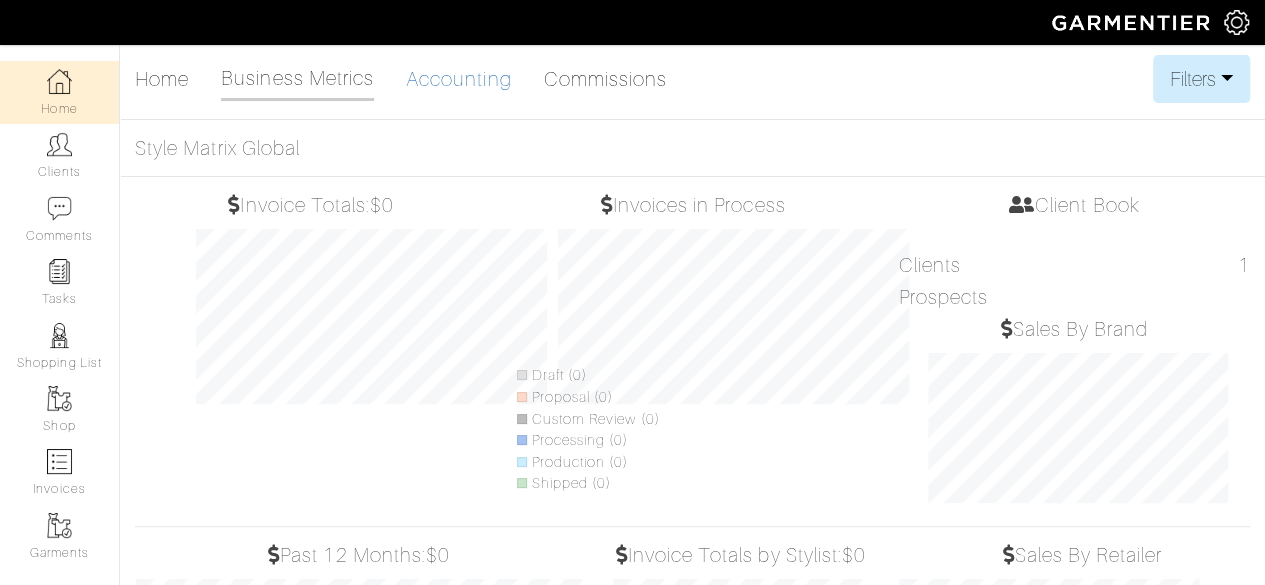 click on "Accounting" at bounding box center (459, 79) 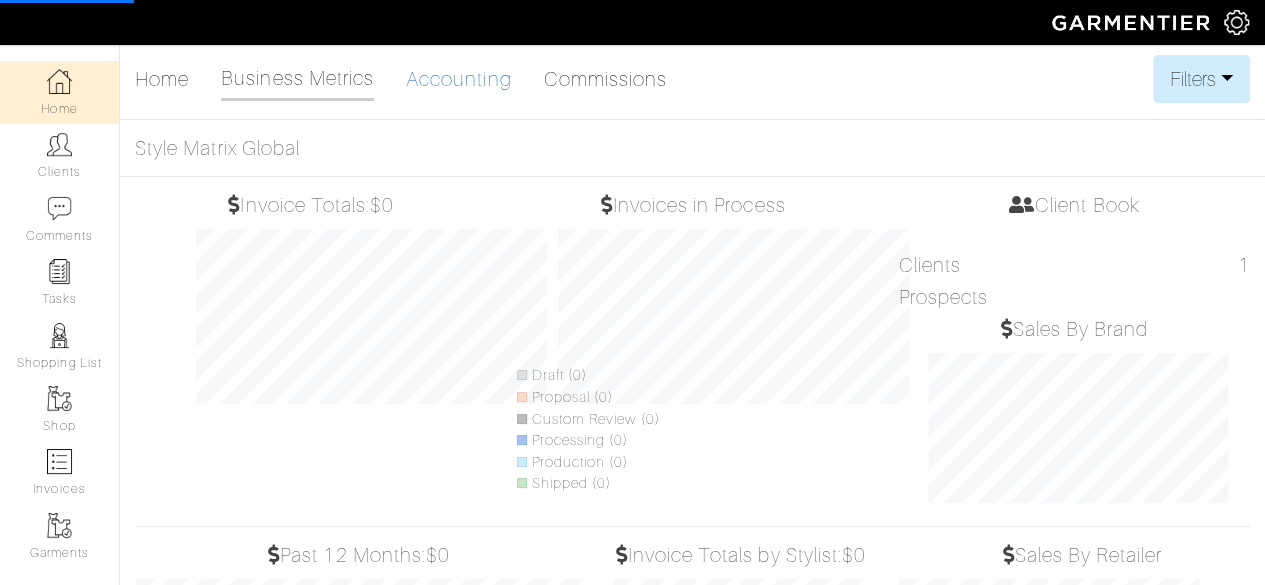 click on "Accounting" at bounding box center [459, 79] 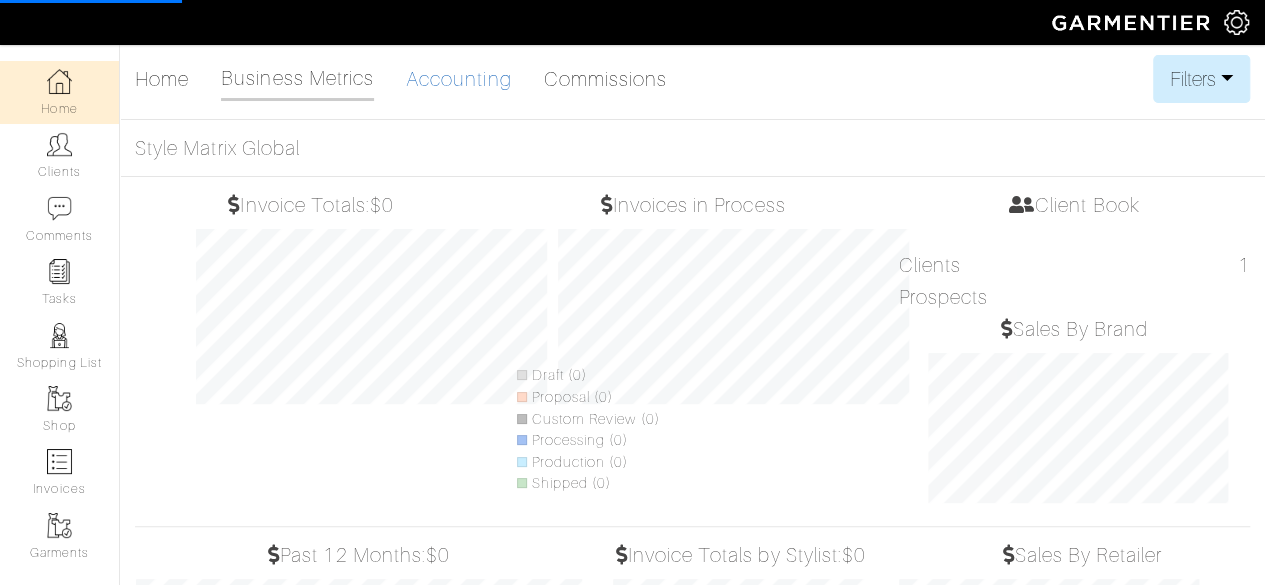 click on "Accounting" at bounding box center (459, 79) 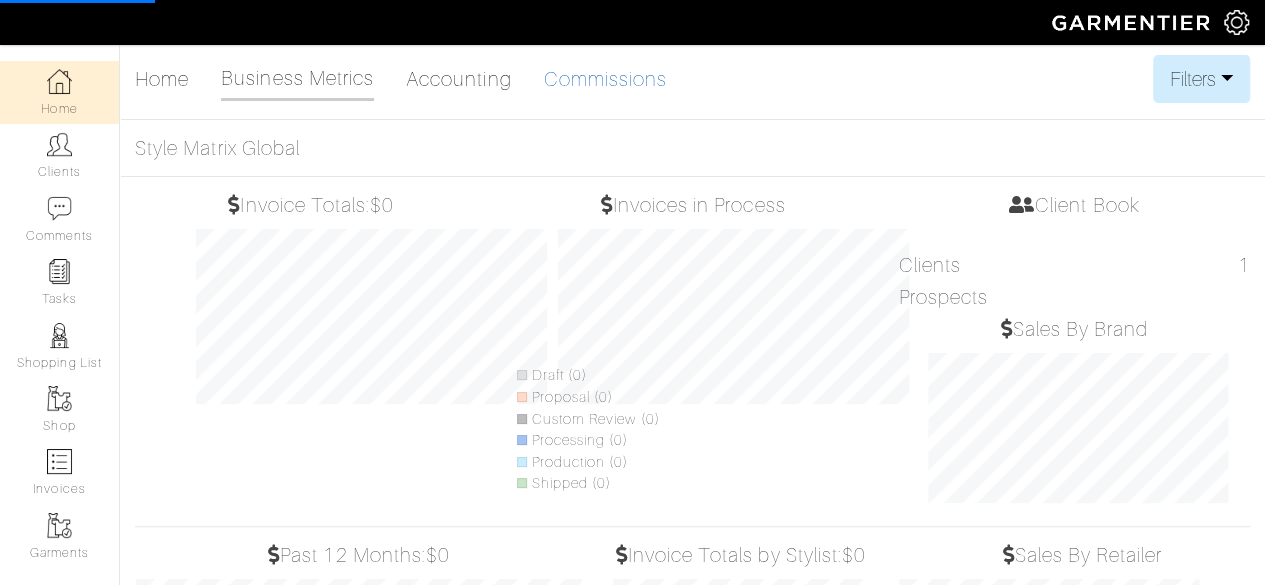 click on "Commissions" at bounding box center [606, 79] 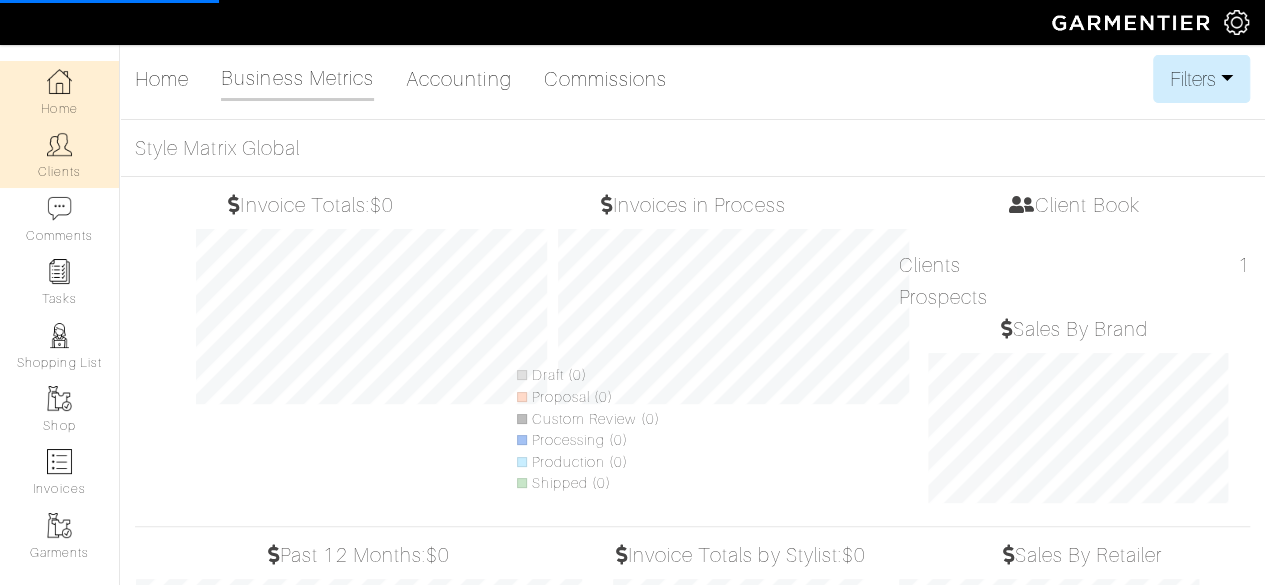 click at bounding box center [59, 144] 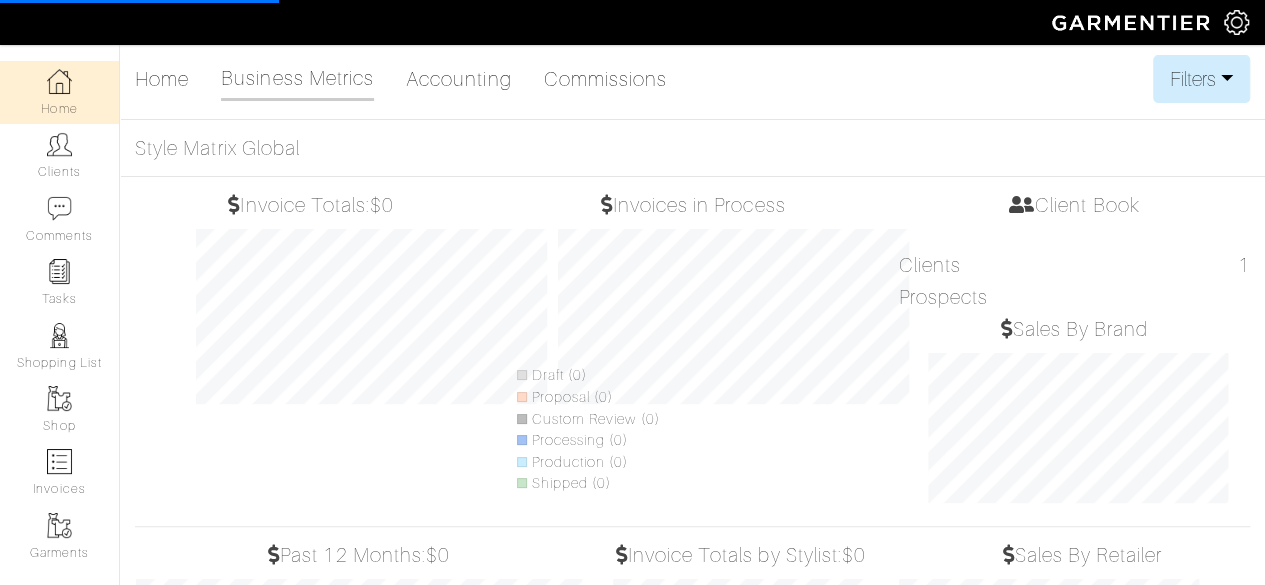 click on "Home" at bounding box center (59, 92) 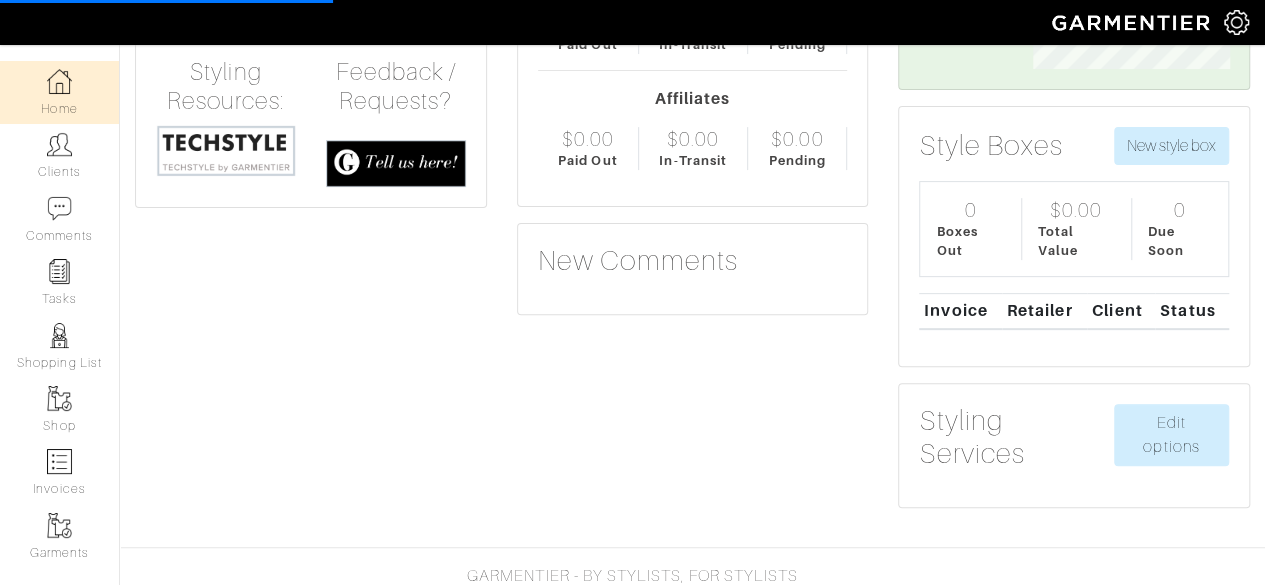 scroll, scrollTop: 0, scrollLeft: 0, axis: both 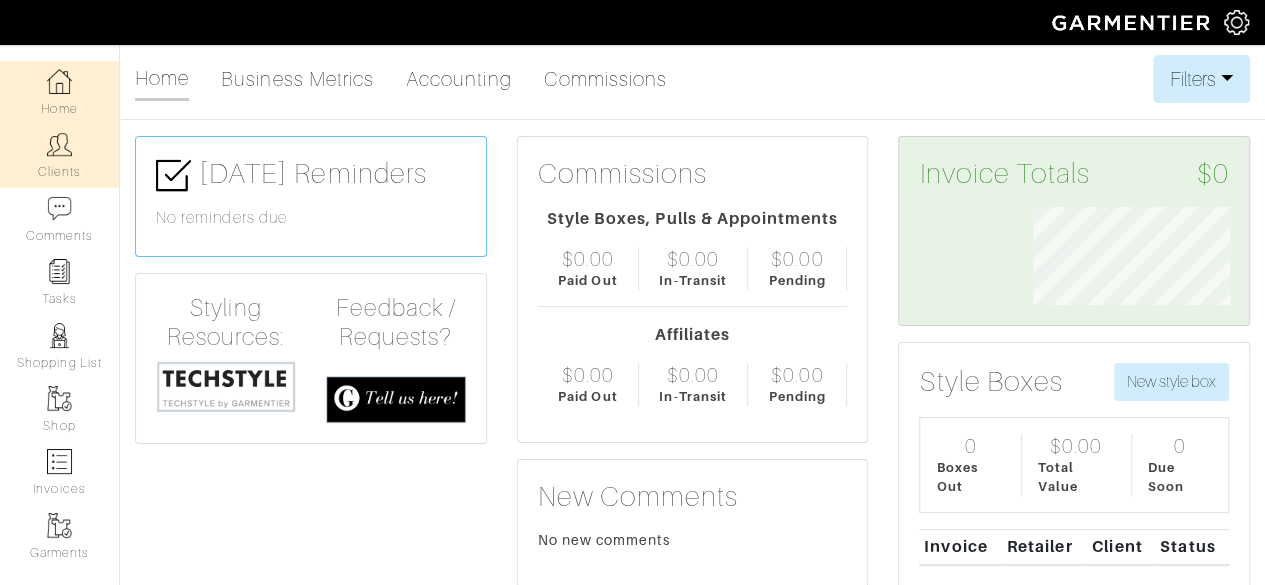 click on "Clients" at bounding box center (59, 155) 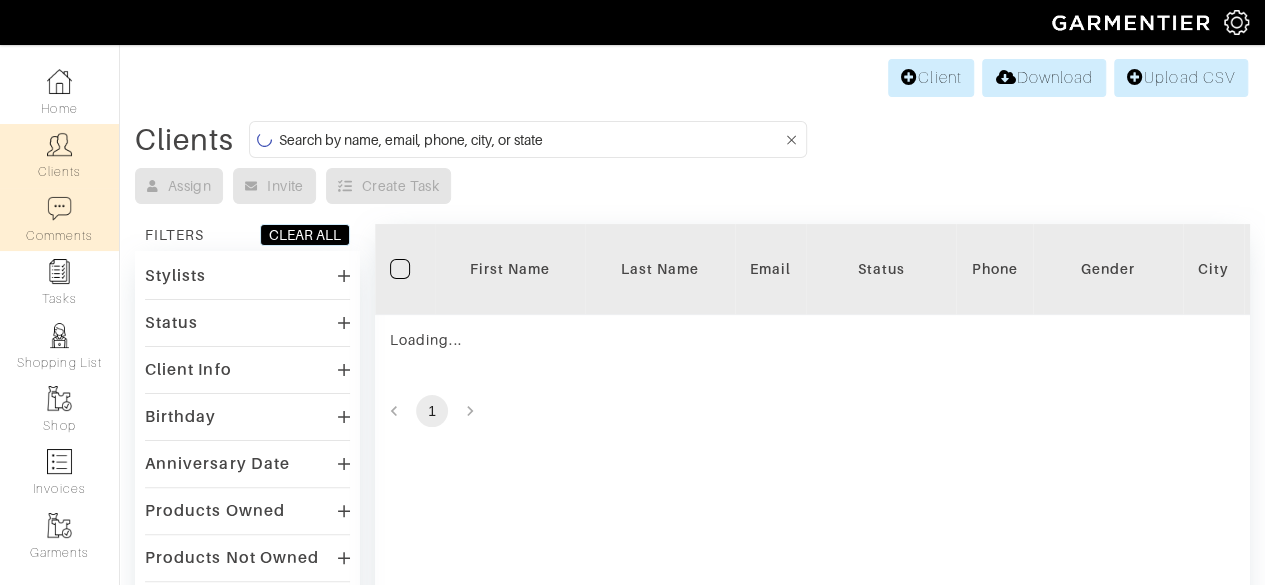 click at bounding box center (59, 208) 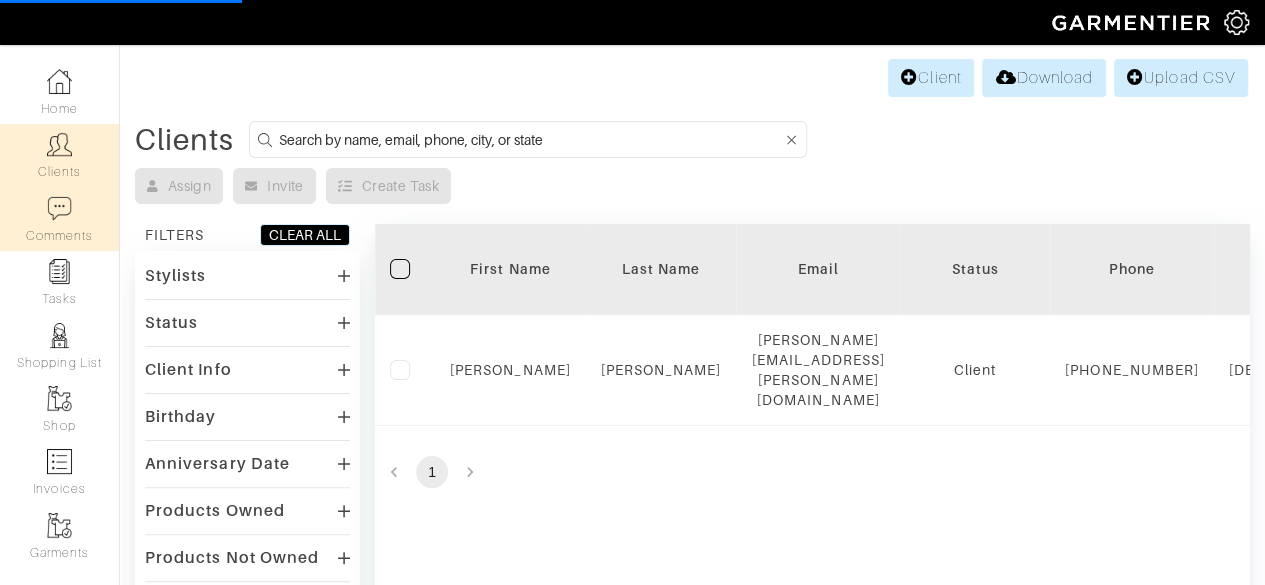click on "Comments" at bounding box center (59, 219) 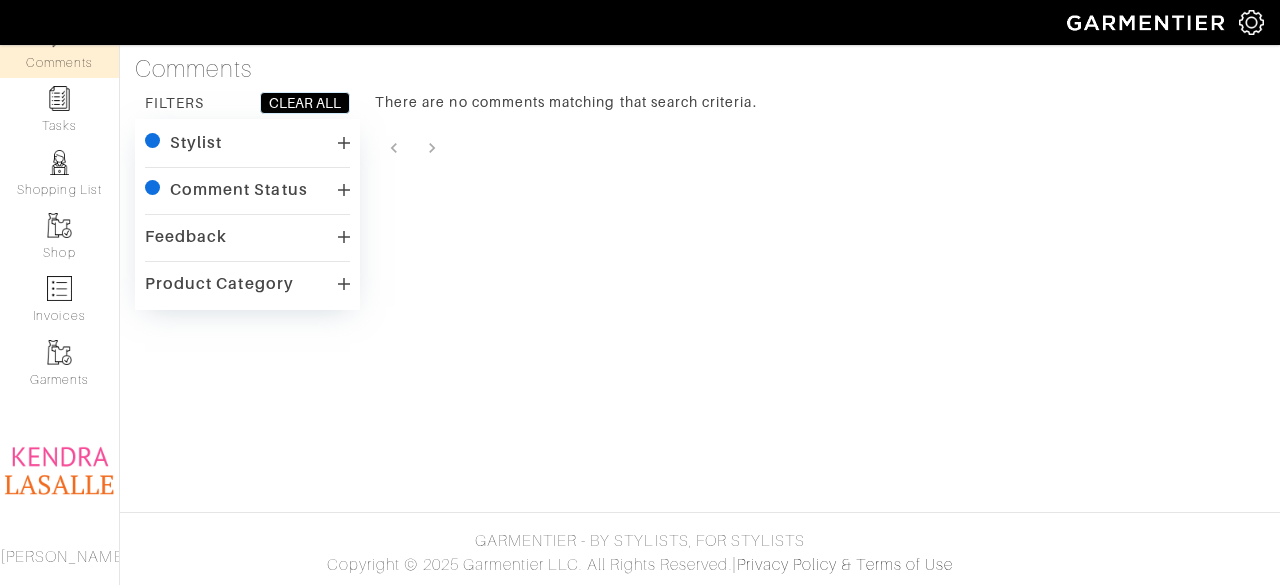 scroll, scrollTop: 210, scrollLeft: 0, axis: vertical 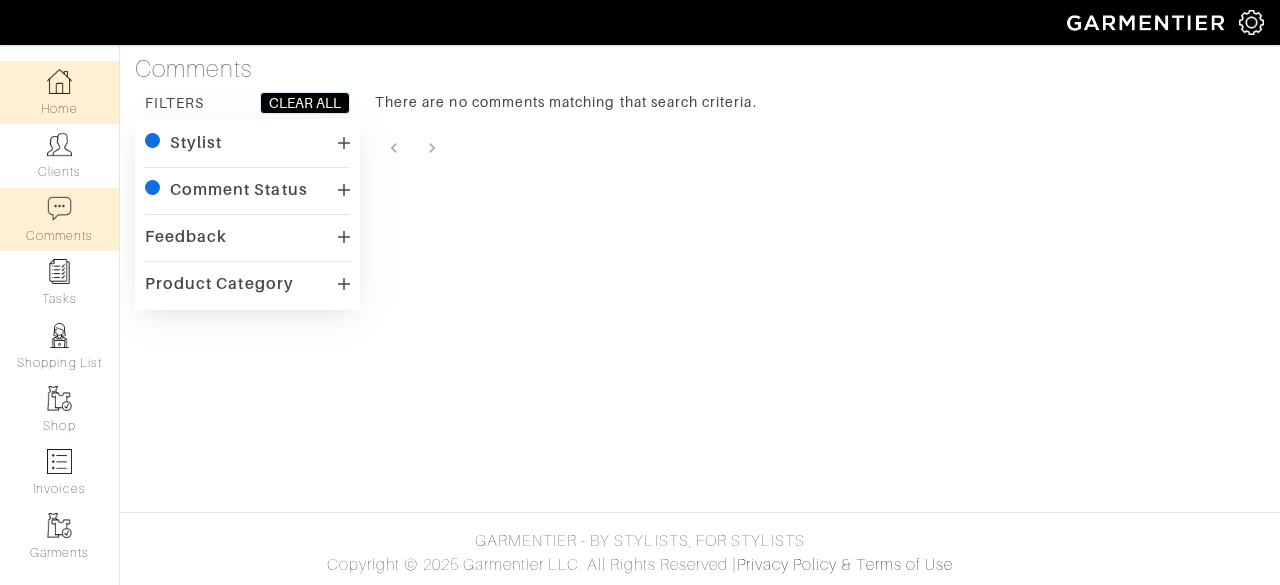 click at bounding box center [59, 81] 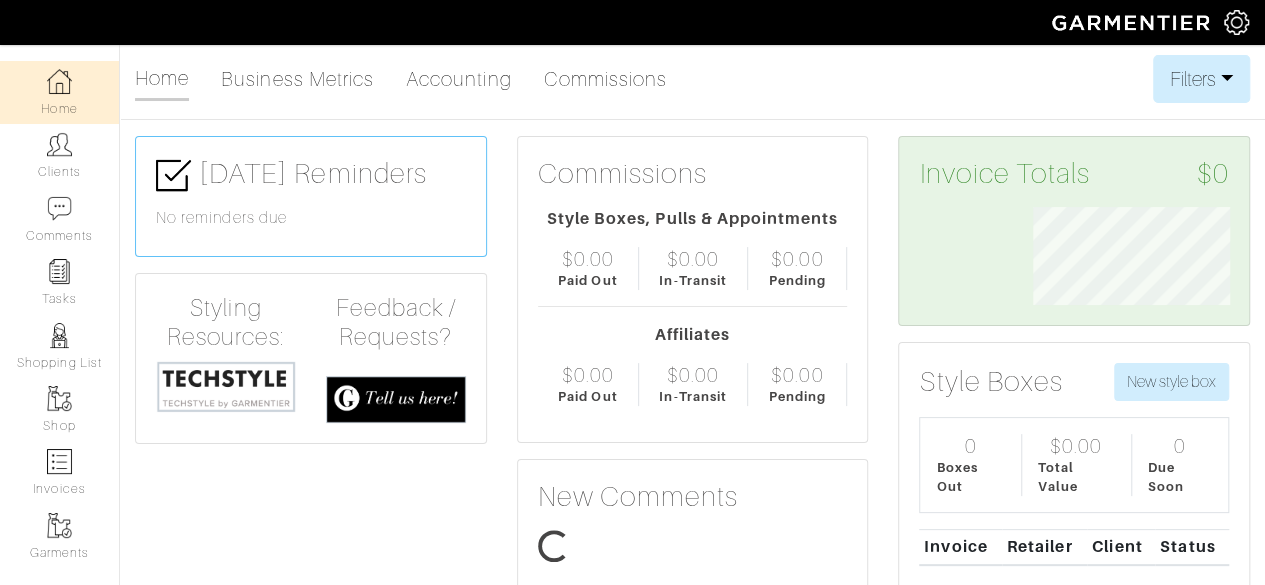 scroll, scrollTop: 999902, scrollLeft: 999773, axis: both 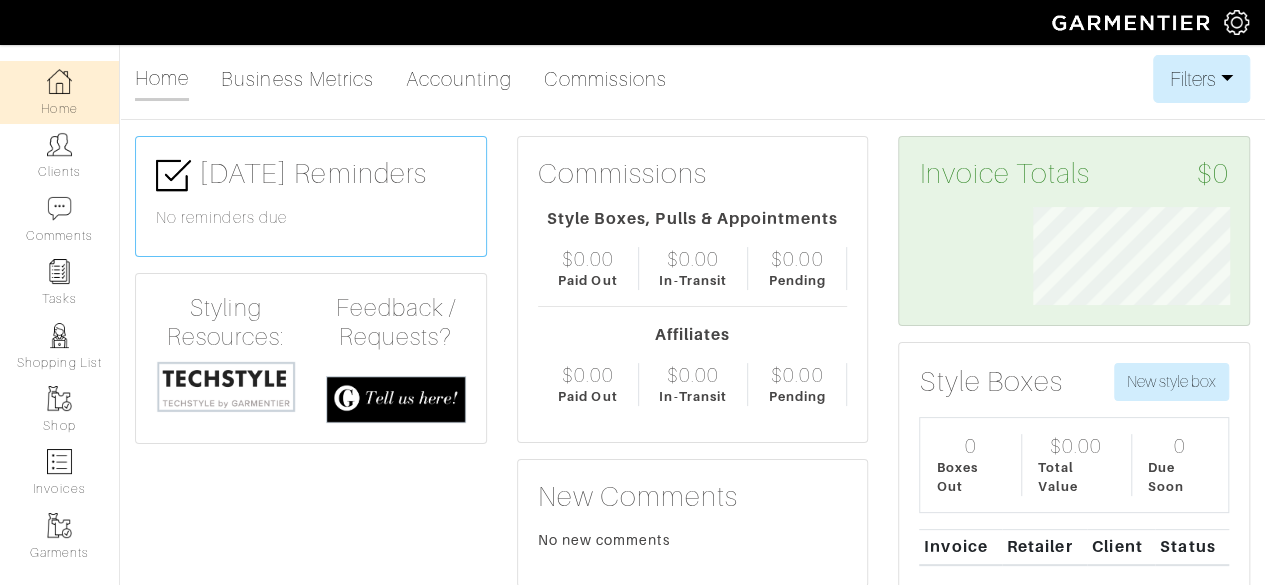 click at bounding box center [1236, 22] 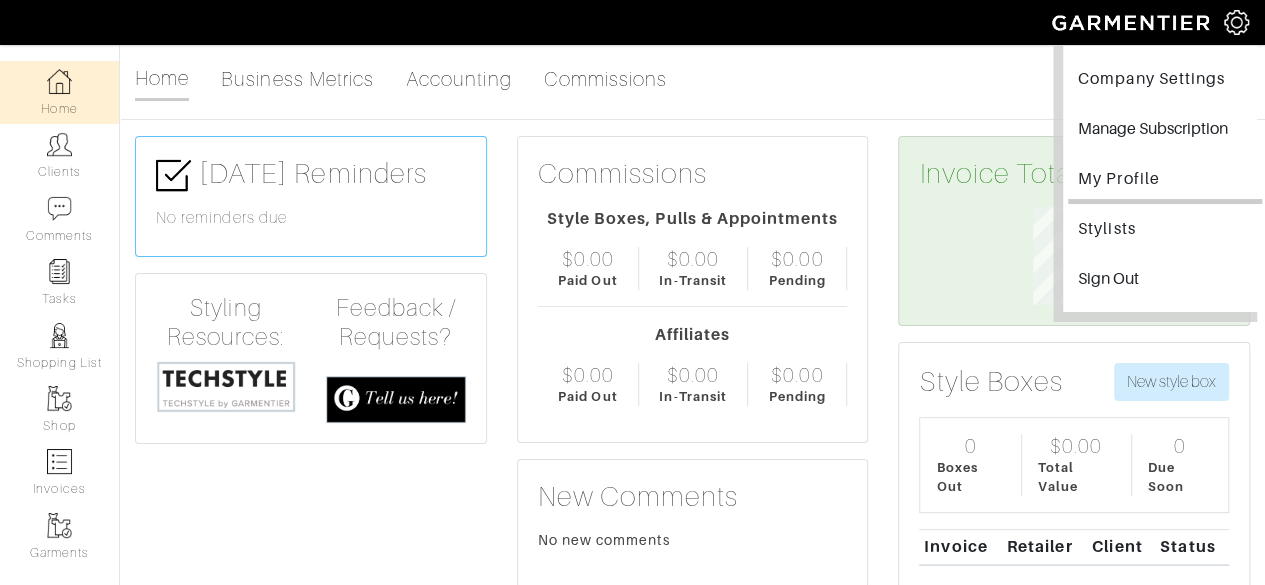click on "My Profile" at bounding box center [1165, 181] 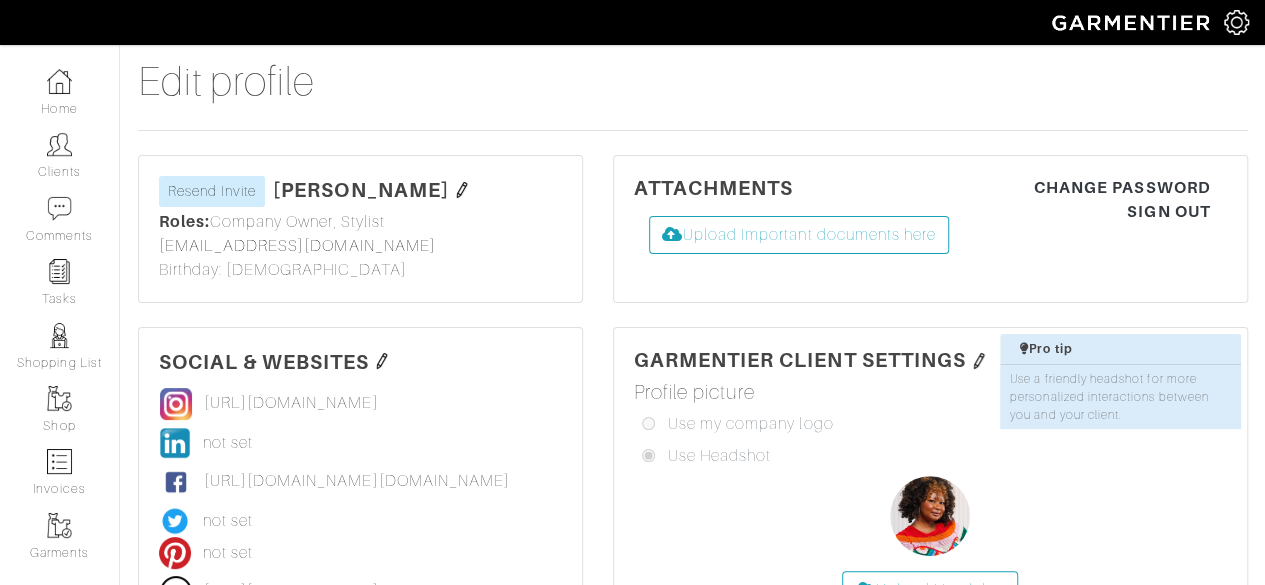 scroll, scrollTop: 30, scrollLeft: 0, axis: vertical 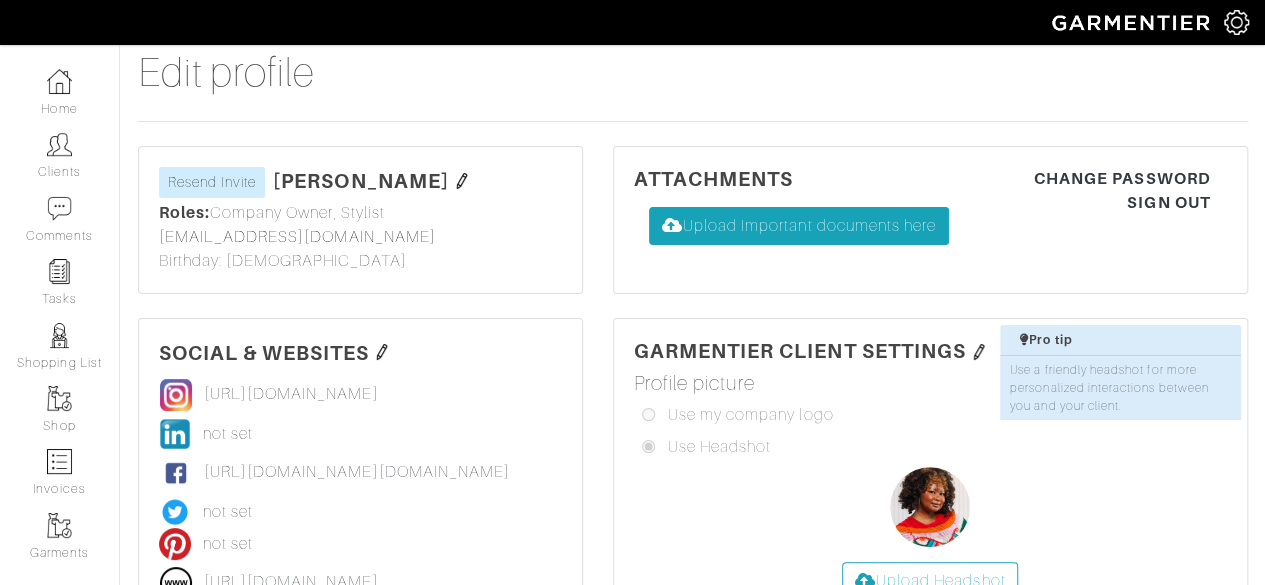 click on "Upload Important documents here" at bounding box center [799, 226] 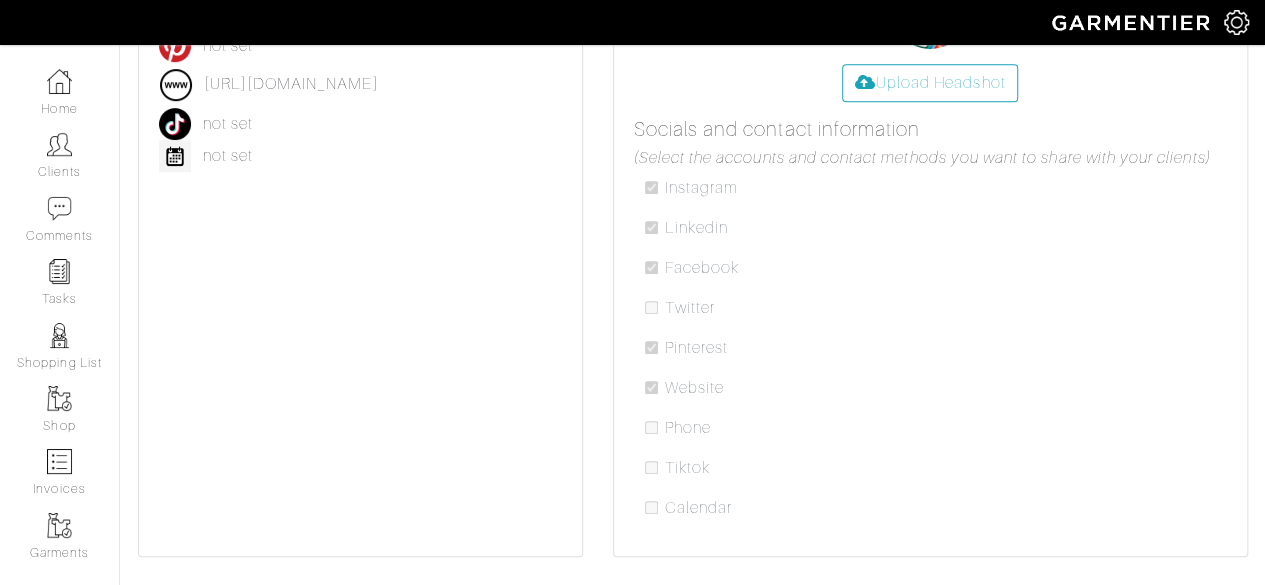 scroll, scrollTop: 616, scrollLeft: 0, axis: vertical 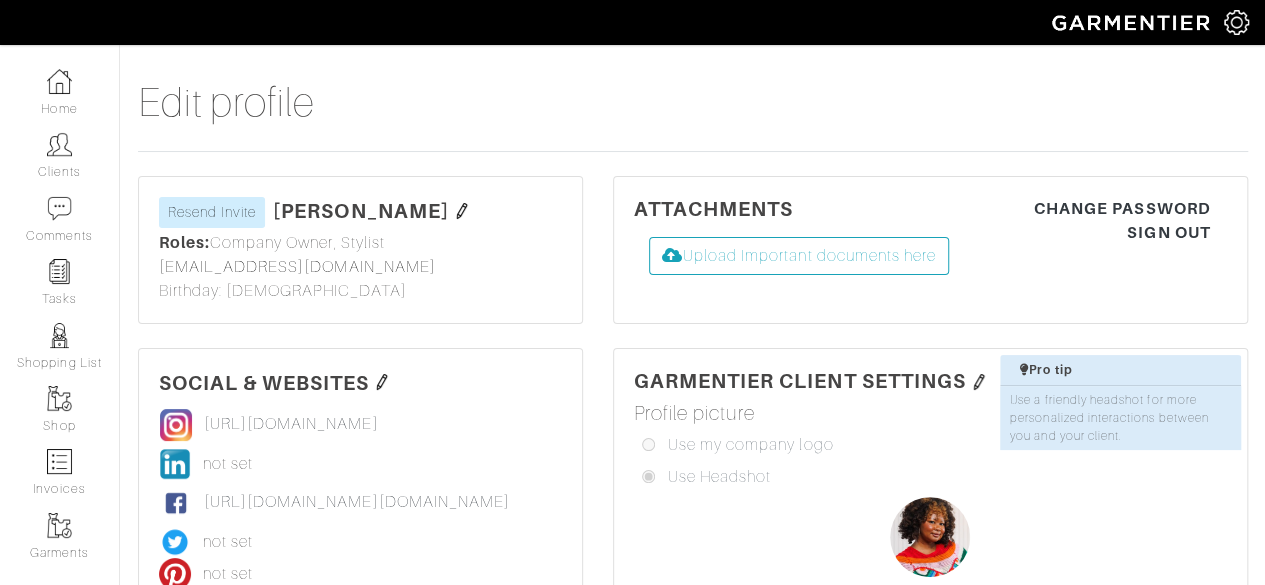click at bounding box center [979, 382] 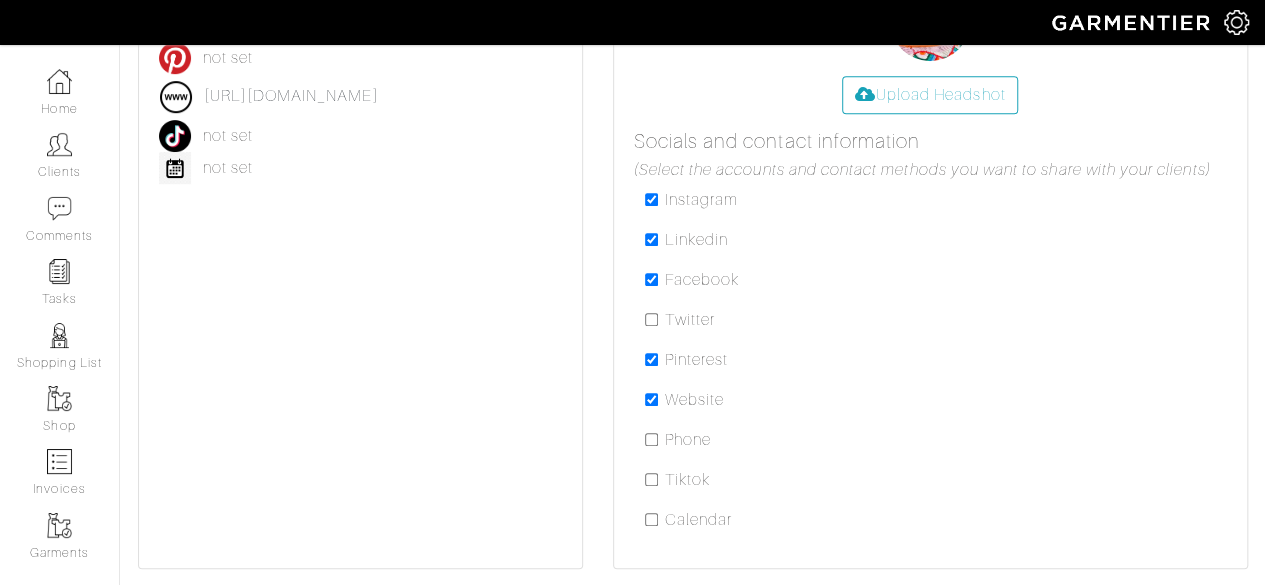 scroll, scrollTop: 518, scrollLeft: 0, axis: vertical 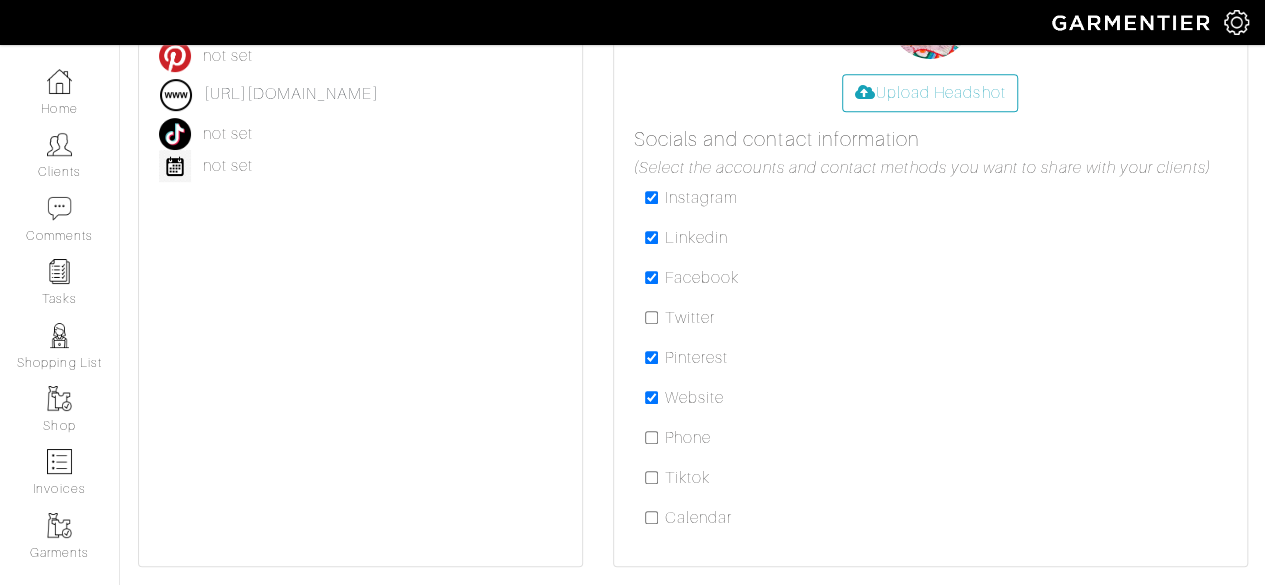click at bounding box center (651, 517) 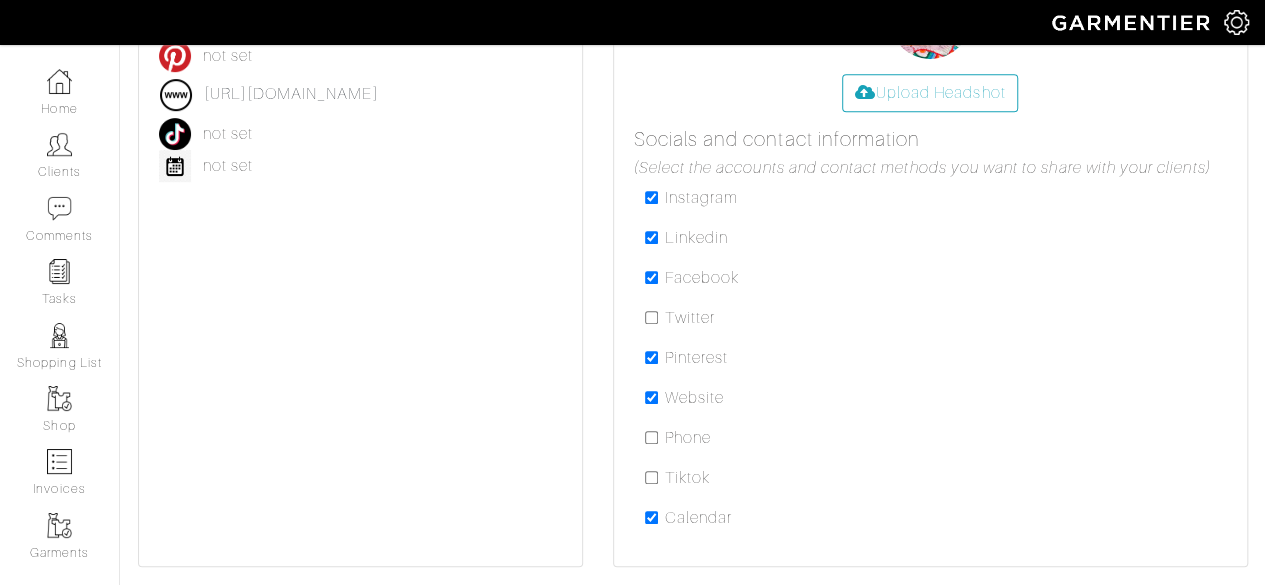 scroll, scrollTop: 616, scrollLeft: 0, axis: vertical 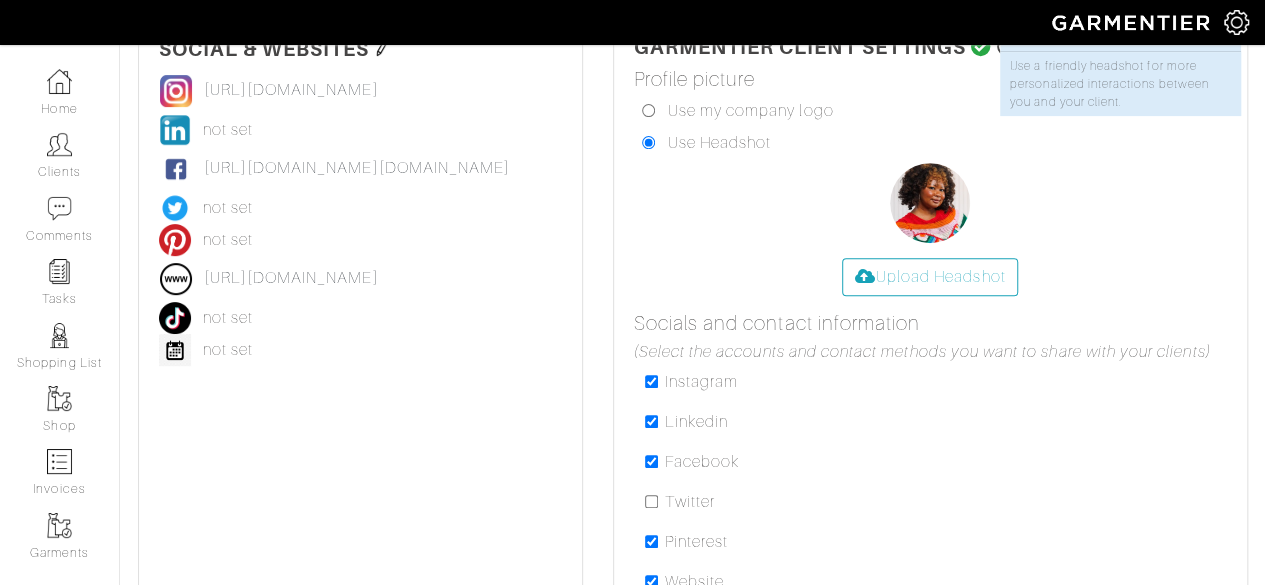 click at bounding box center (175, 350) 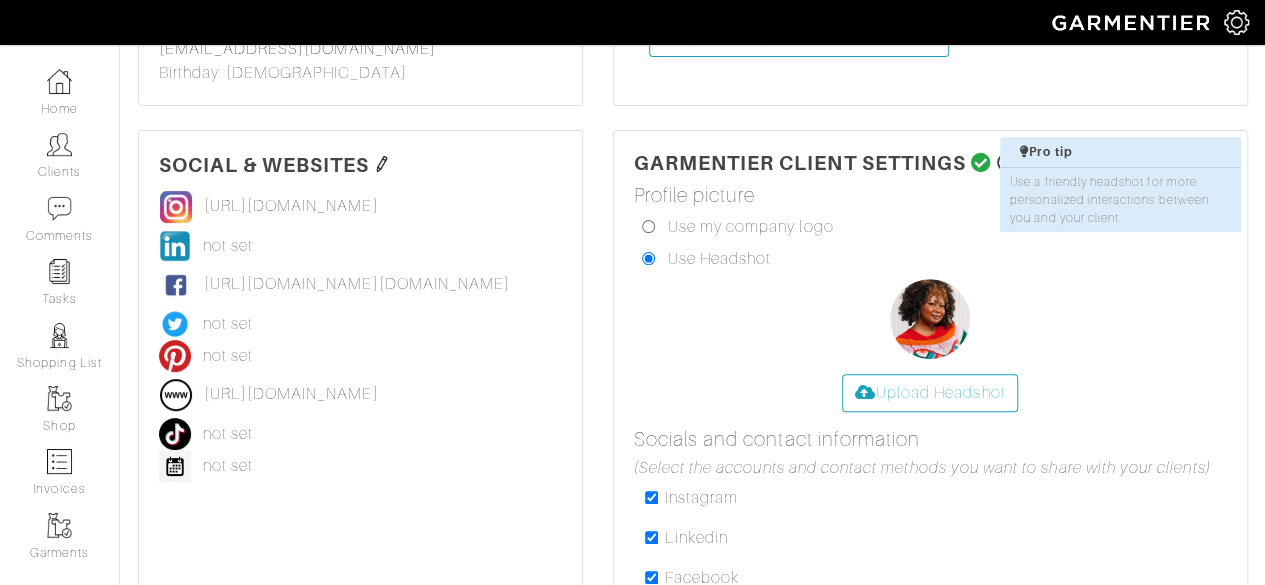 scroll, scrollTop: 210, scrollLeft: 0, axis: vertical 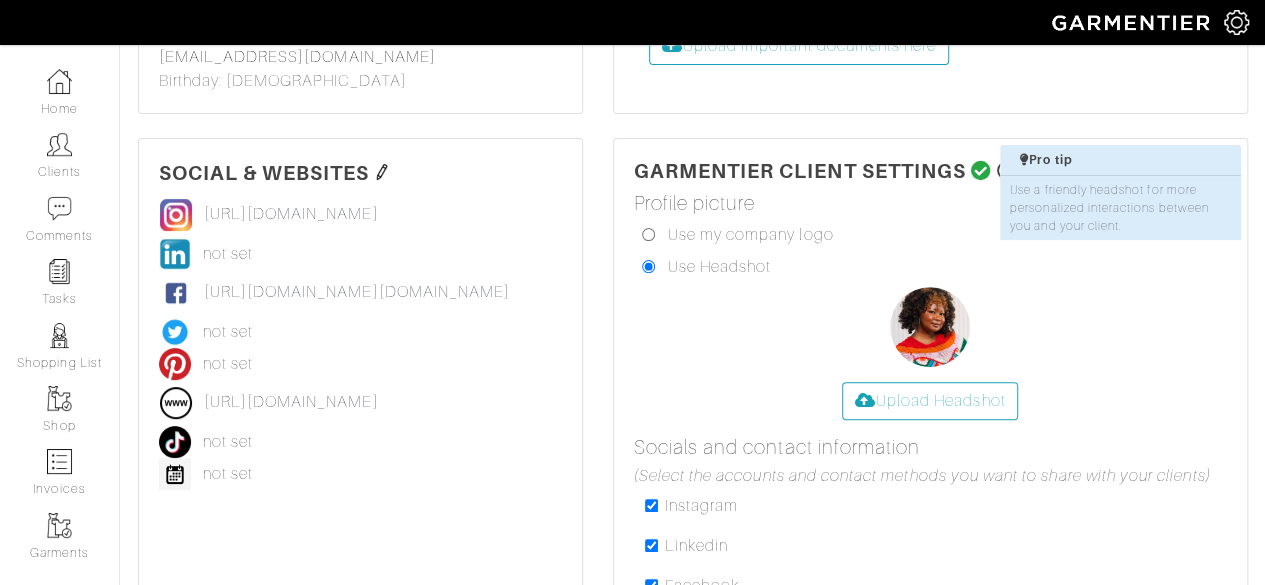 click at bounding box center (981, 171) 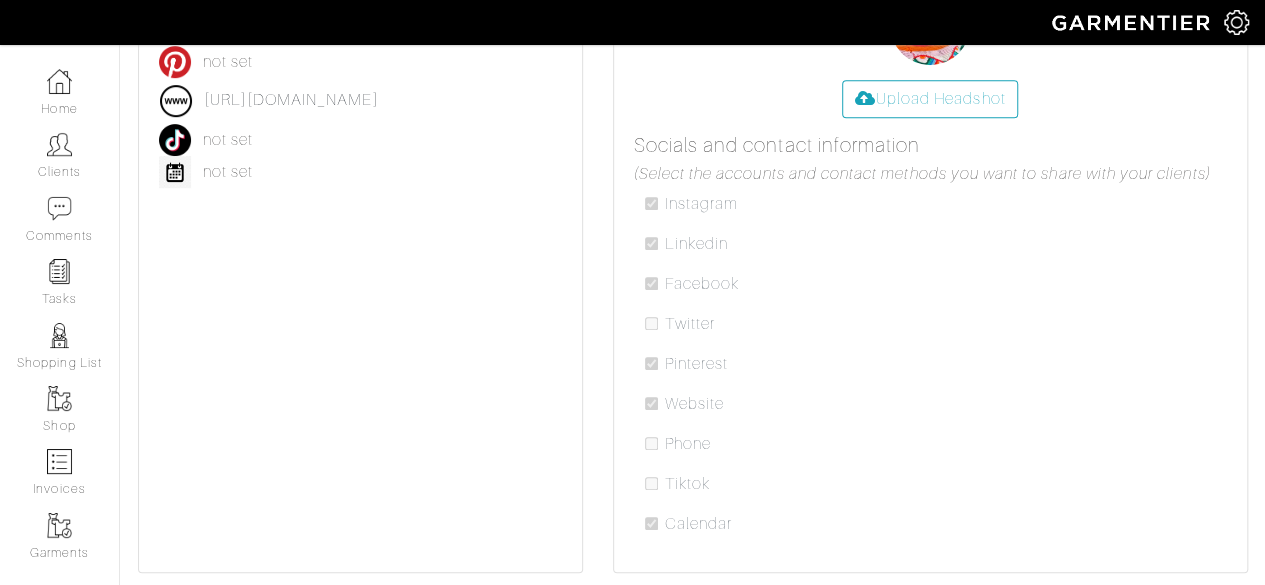 scroll, scrollTop: 301, scrollLeft: 0, axis: vertical 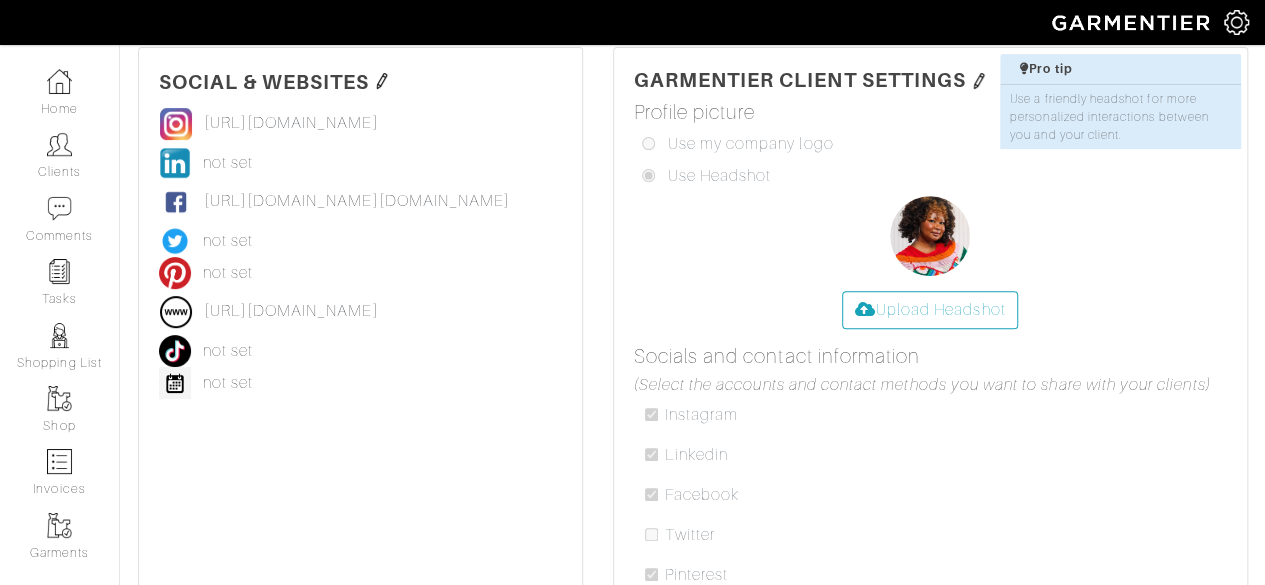 click at bounding box center [382, 81] 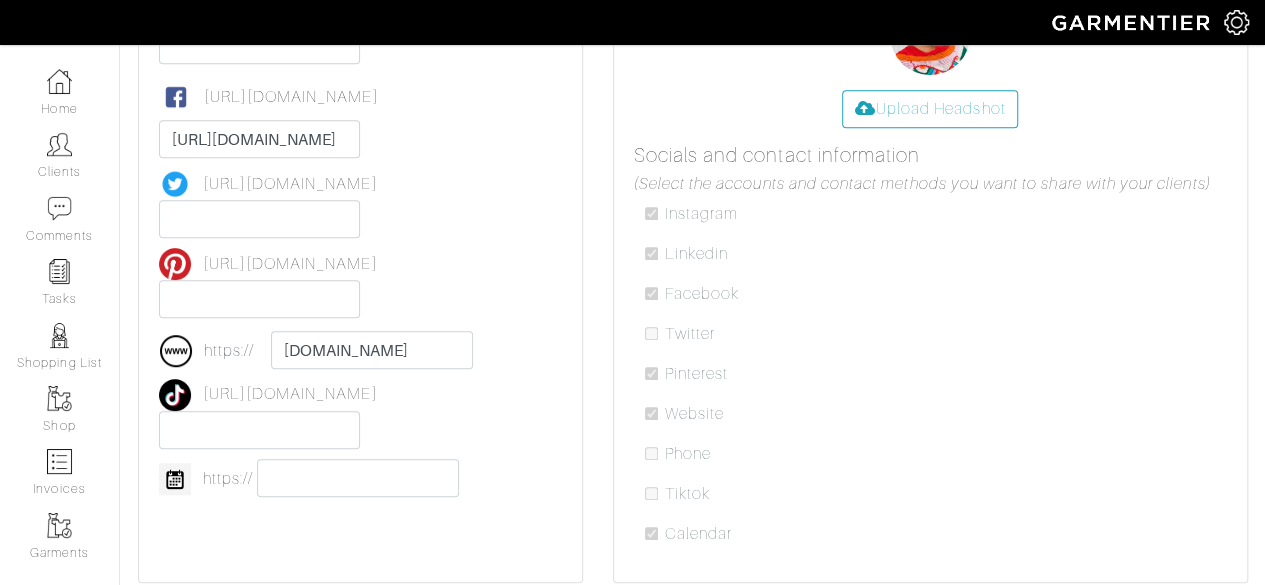 scroll, scrollTop: 544, scrollLeft: 0, axis: vertical 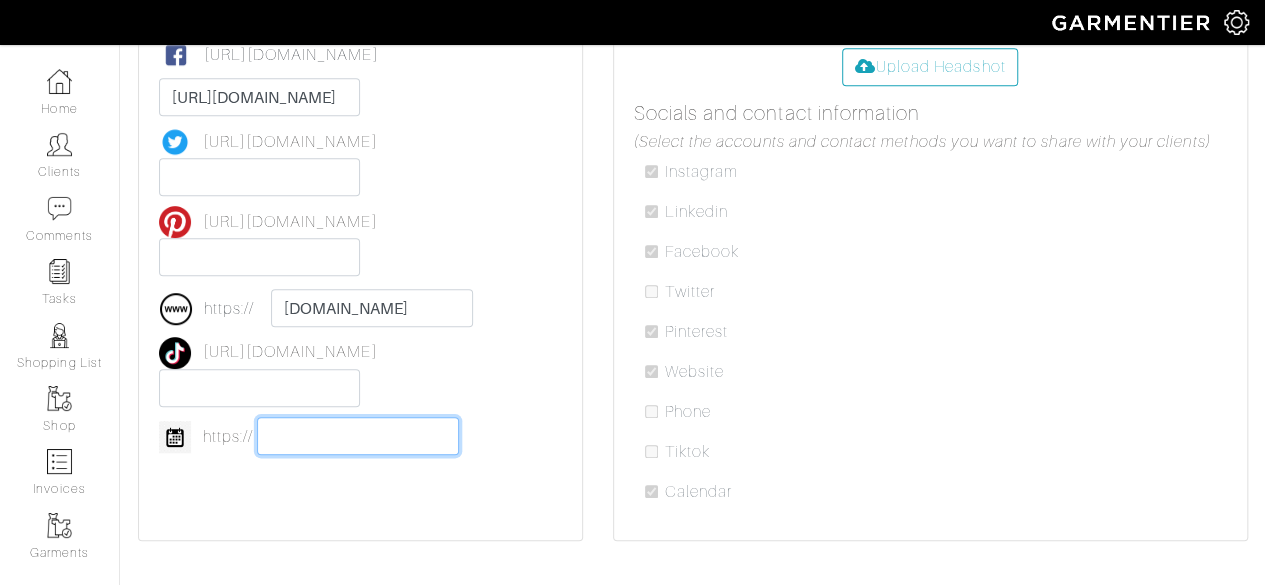 click at bounding box center (358, 436) 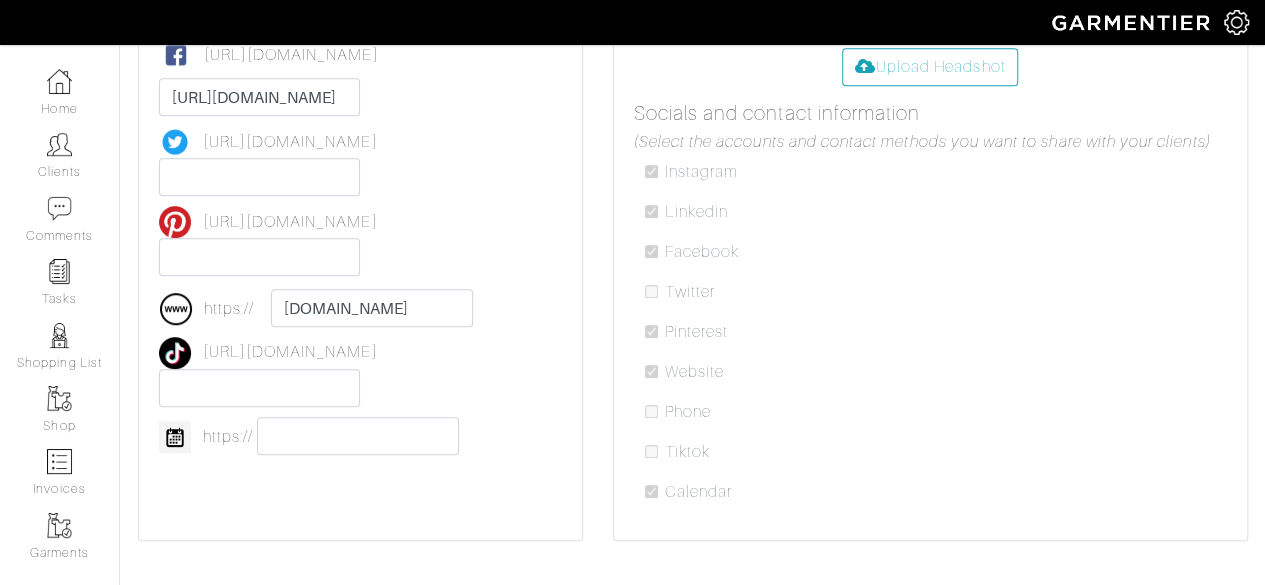 click at bounding box center (175, 437) 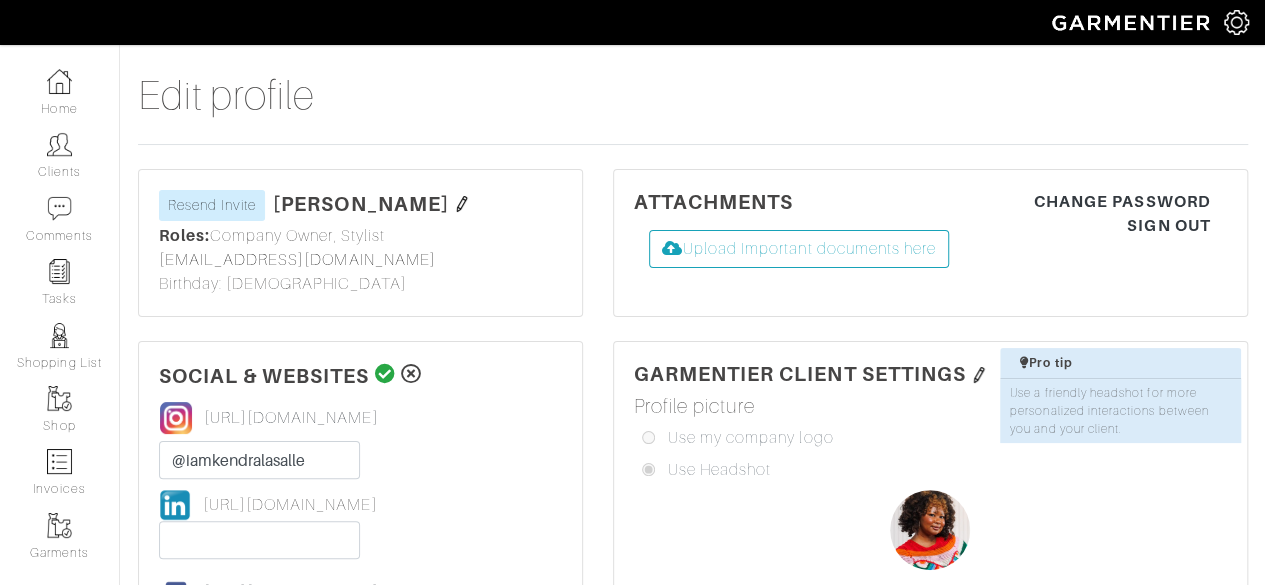 scroll, scrollTop: 0, scrollLeft: 0, axis: both 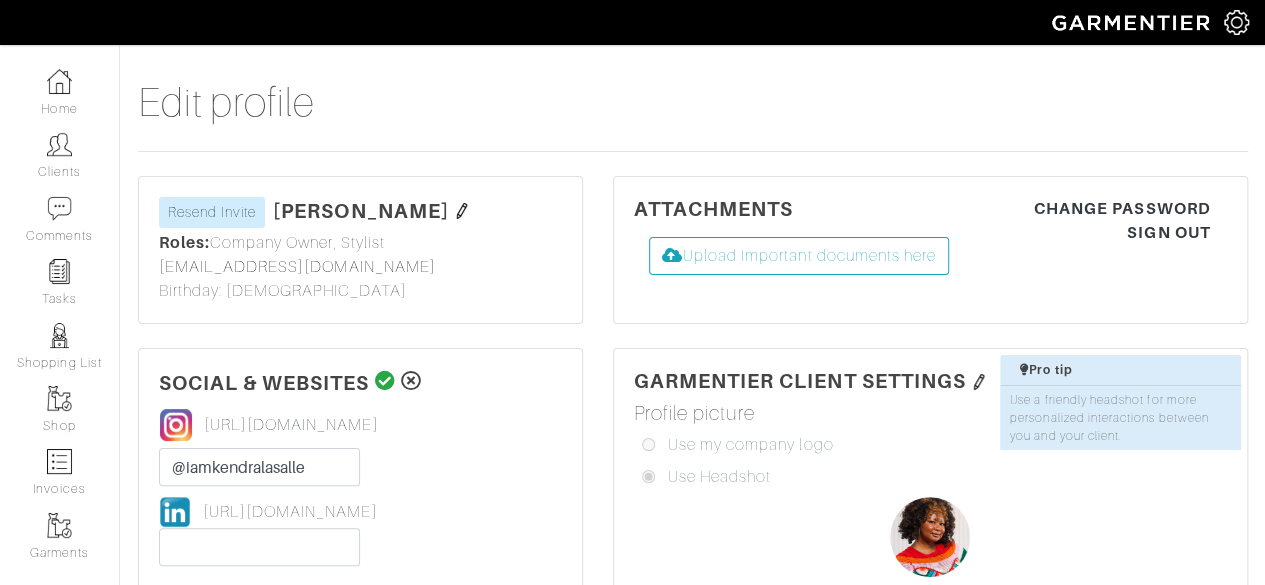 click at bounding box center (384, 381) 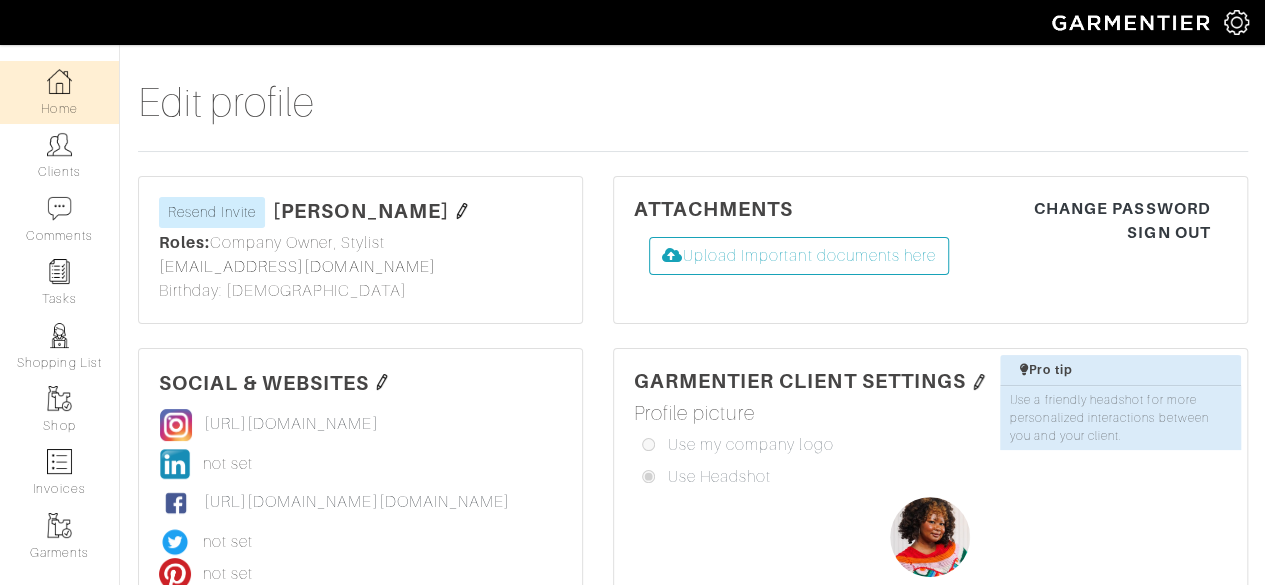 click at bounding box center (59, 81) 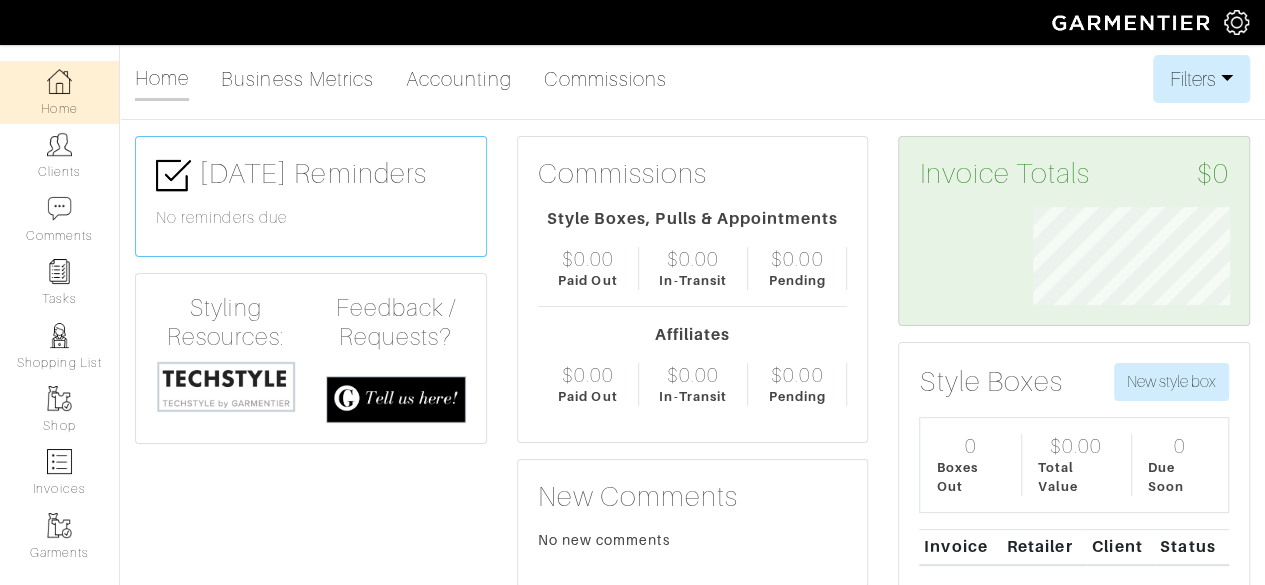 scroll, scrollTop: 999902, scrollLeft: 999773, axis: both 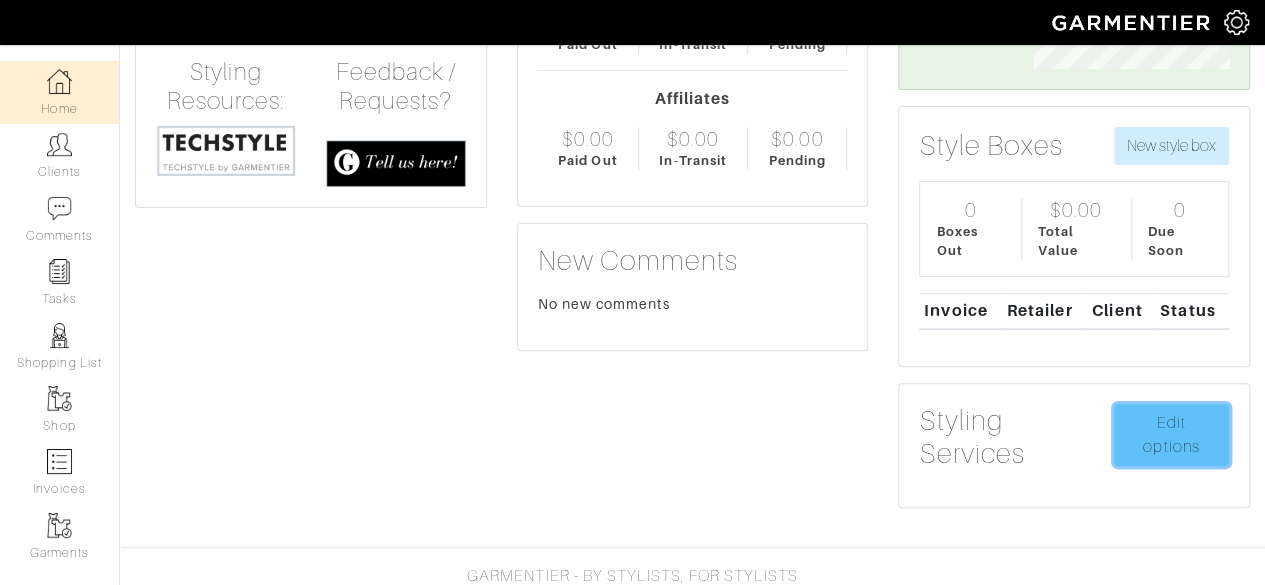 click on "Edit options" at bounding box center (1171, 435) 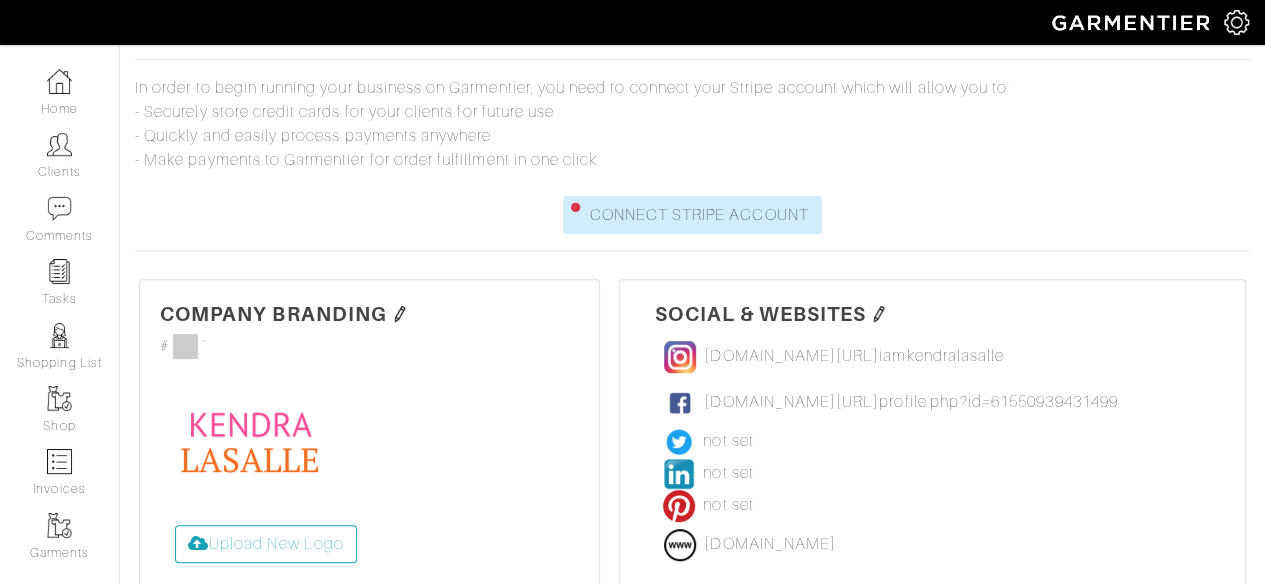 scroll, scrollTop: 0, scrollLeft: 0, axis: both 